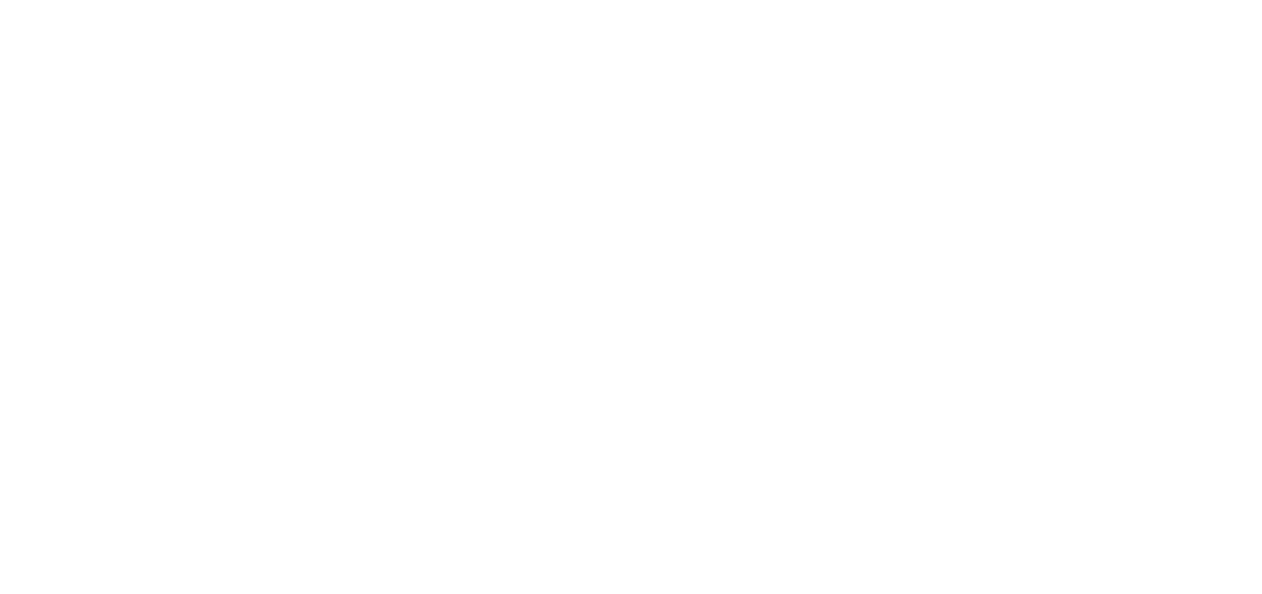 scroll, scrollTop: 0, scrollLeft: 0, axis: both 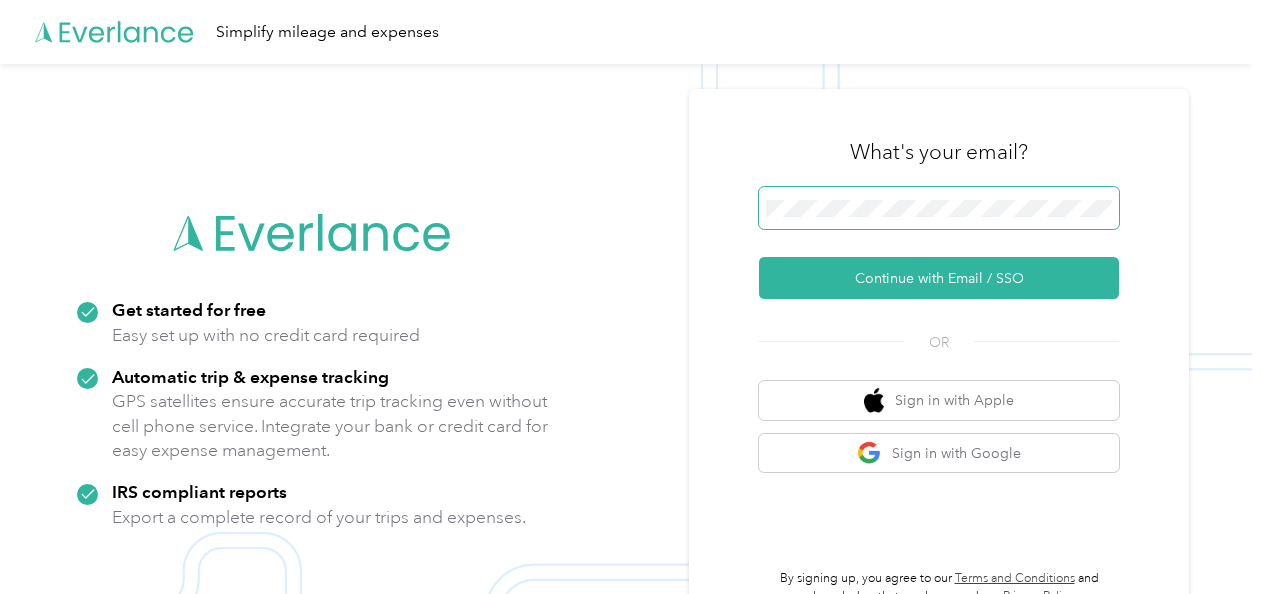 click at bounding box center (939, 208) 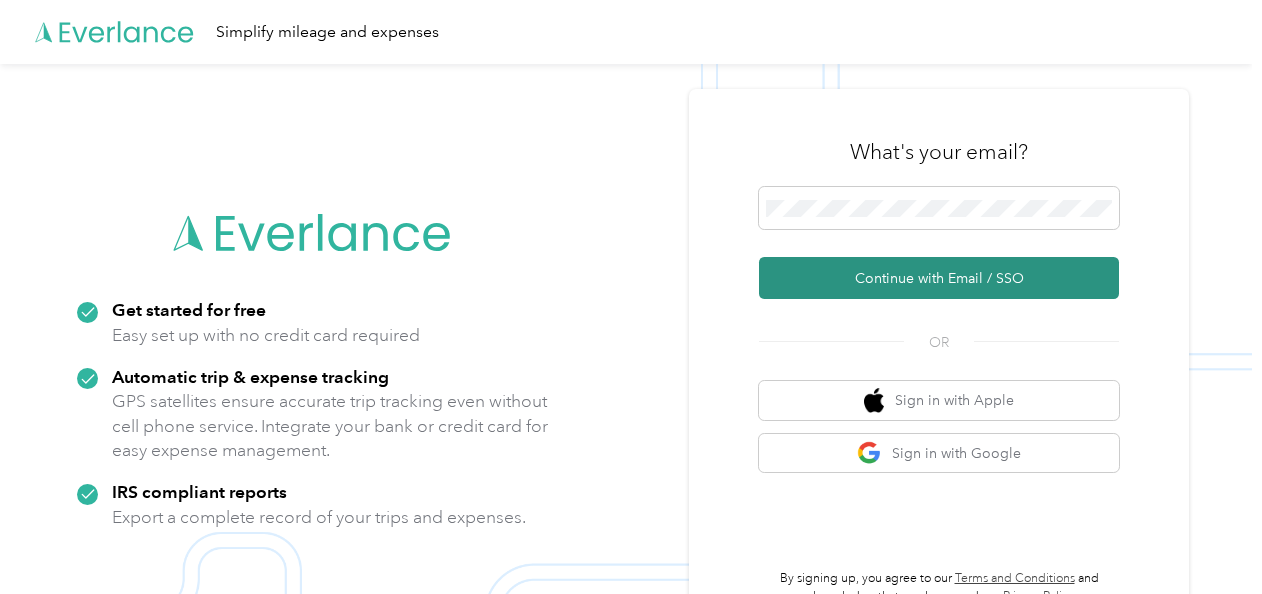 click on "Continue with Email / SSO" at bounding box center (939, 278) 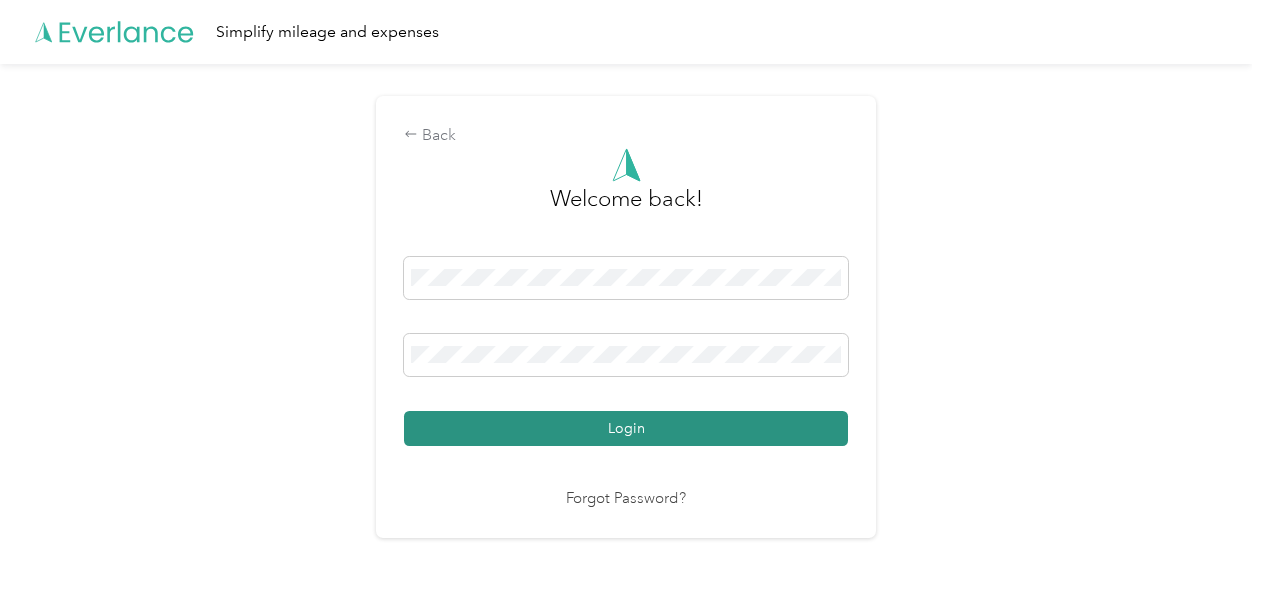 click on "Login" at bounding box center [626, 428] 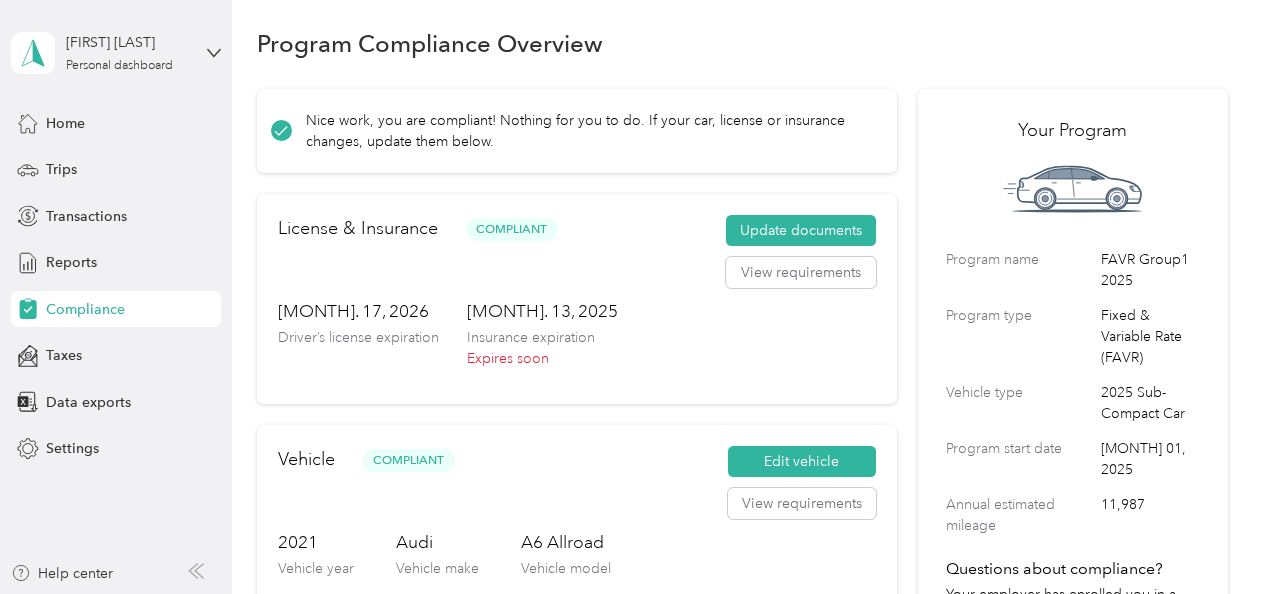 scroll, scrollTop: 0, scrollLeft: 0, axis: both 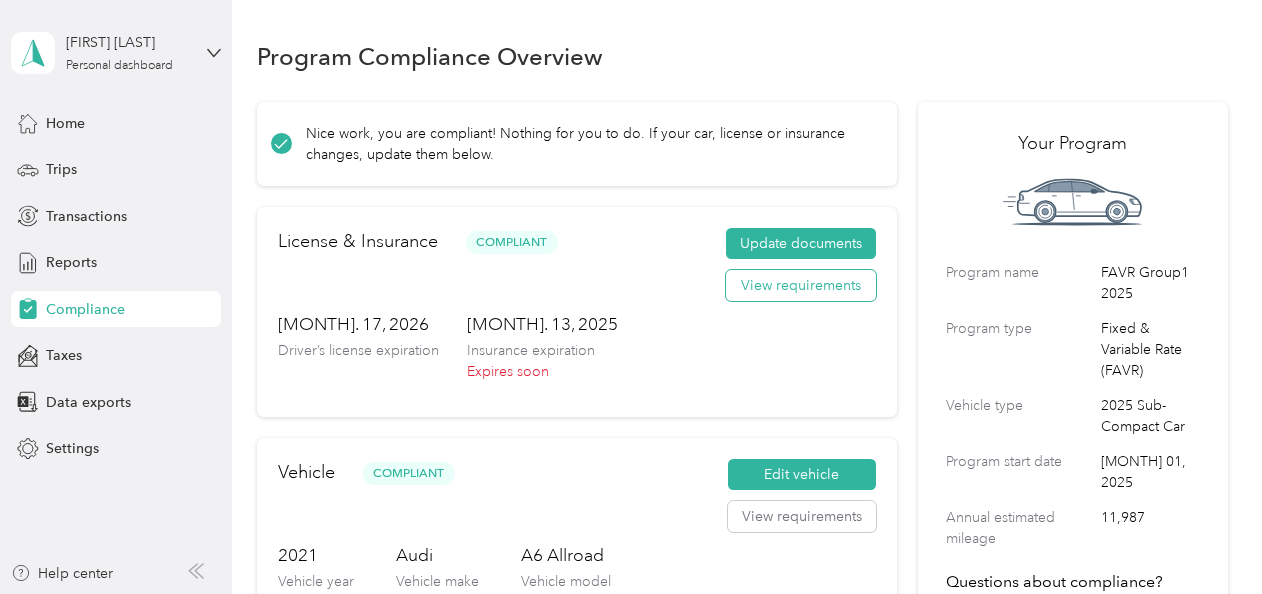 click on "View requirements" at bounding box center [801, 286] 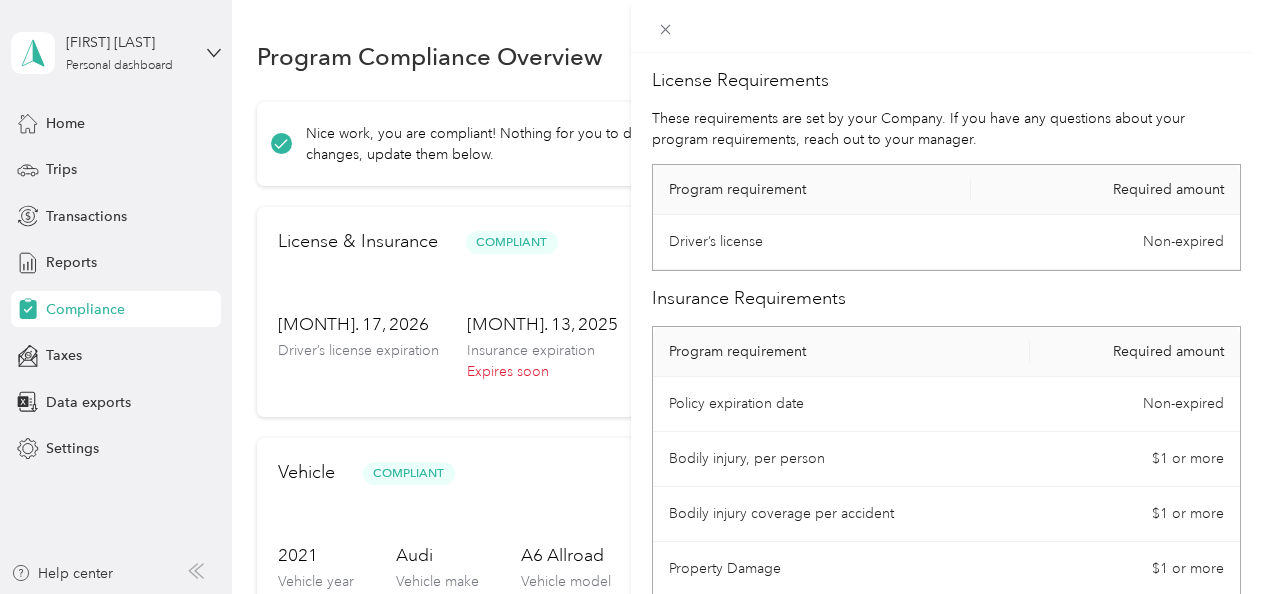 click on "License Requirements These requirements are set by your Company. If you have any questions about your program requirements, reach out to your manager. Program requirement Required amount     Driver’s license Non-expired Insurance Requirements Program requirement Required amount     Policy expiration date Non-expired Bodily injury, per person $1 or more Bodily injury coverage per accident $1 or more Property Damage $1 or more" at bounding box center (631, 297) 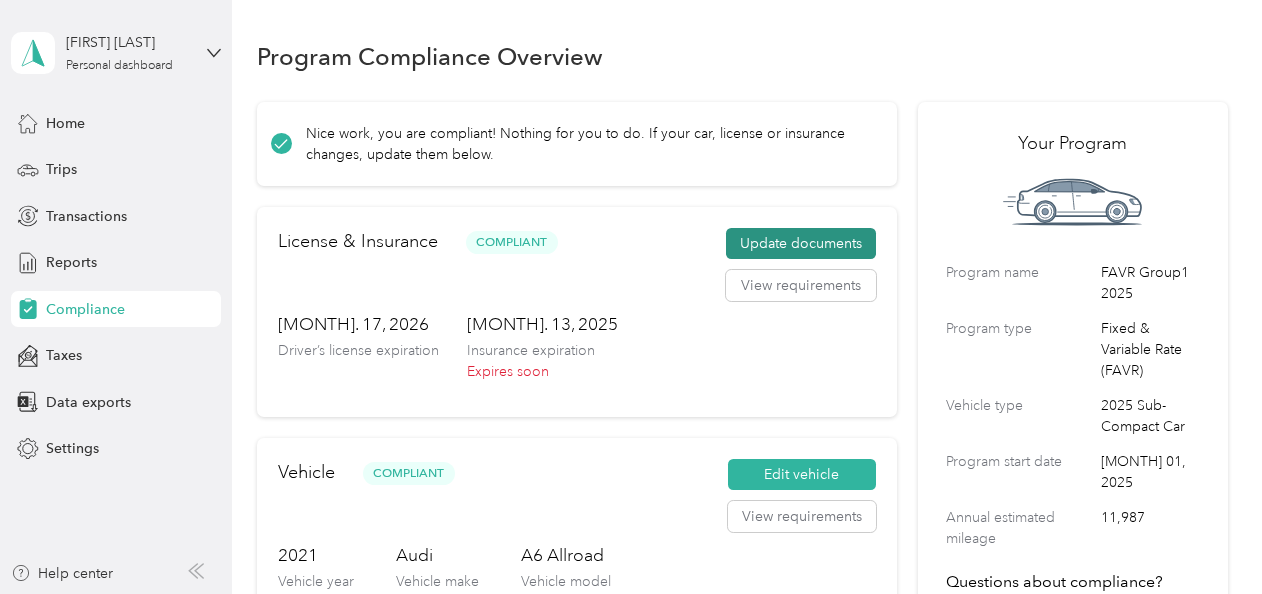 click on "Update documents" at bounding box center [801, 244] 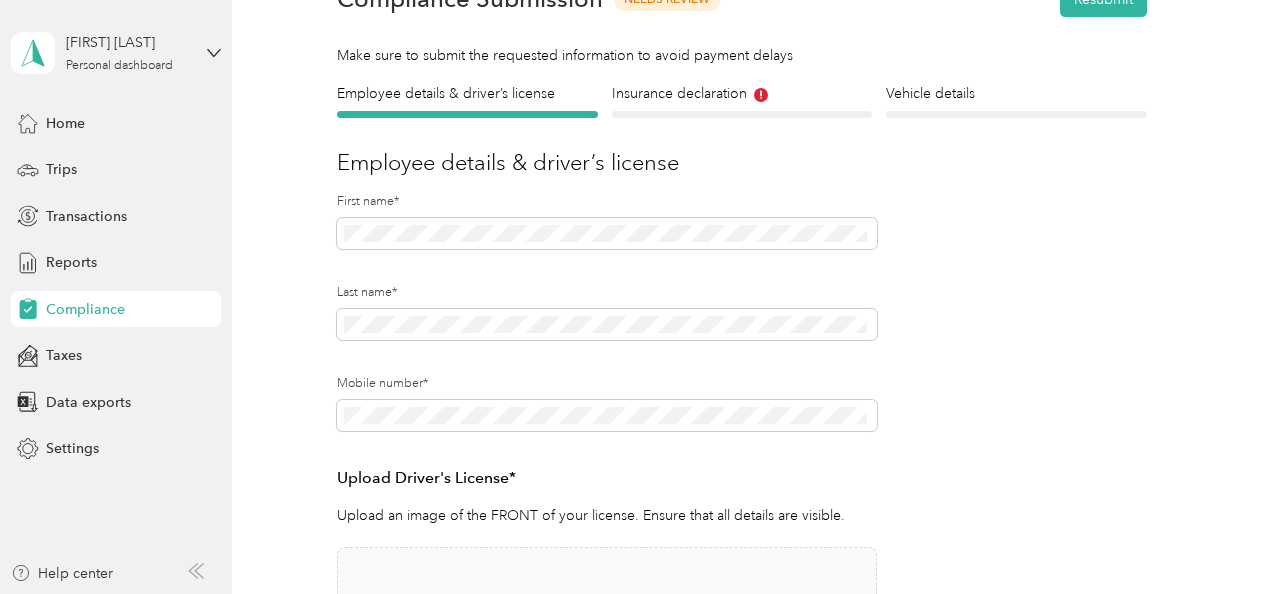 scroll, scrollTop: 200, scrollLeft: 0, axis: vertical 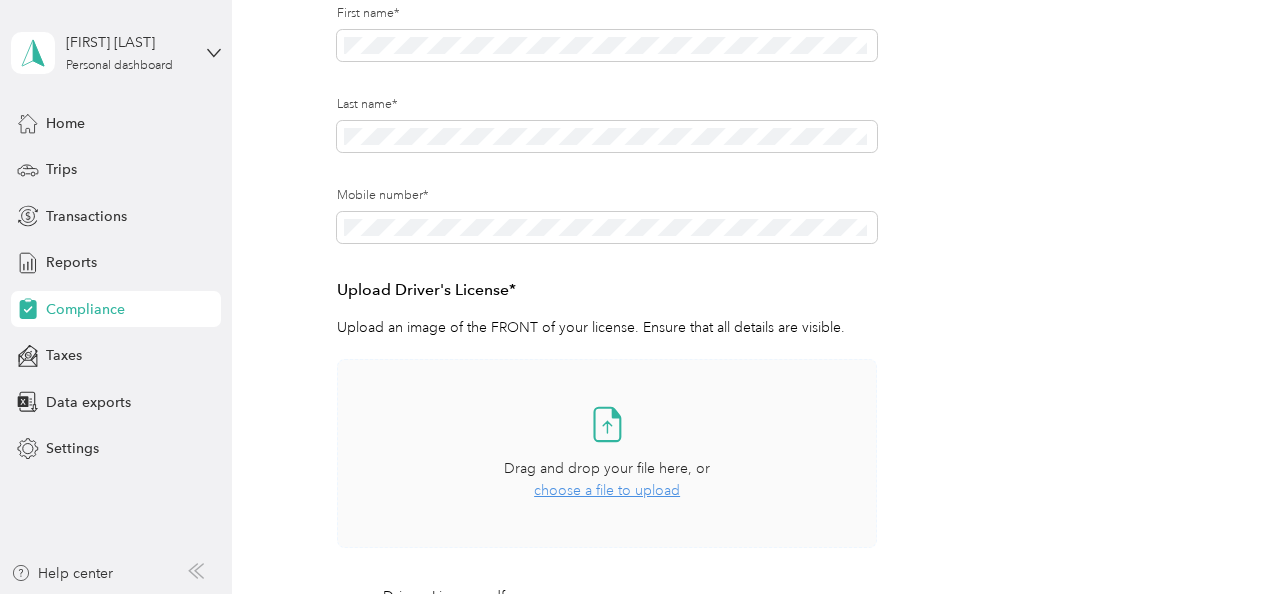 click on "choose a file to upload" at bounding box center [607, 490] 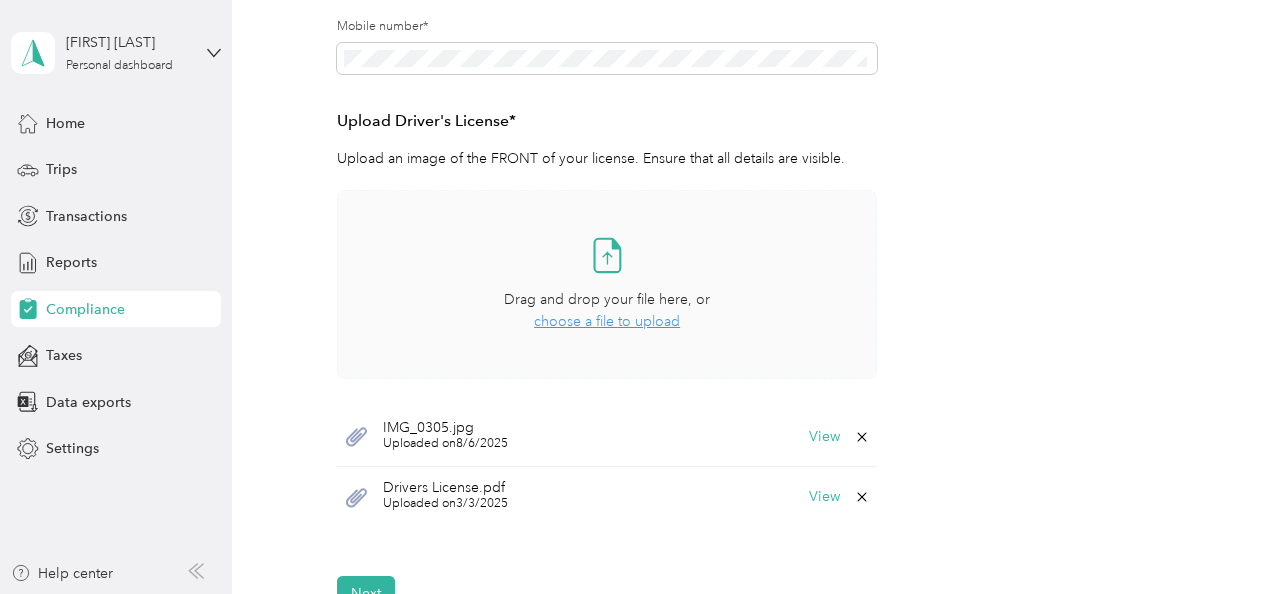 scroll, scrollTop: 500, scrollLeft: 0, axis: vertical 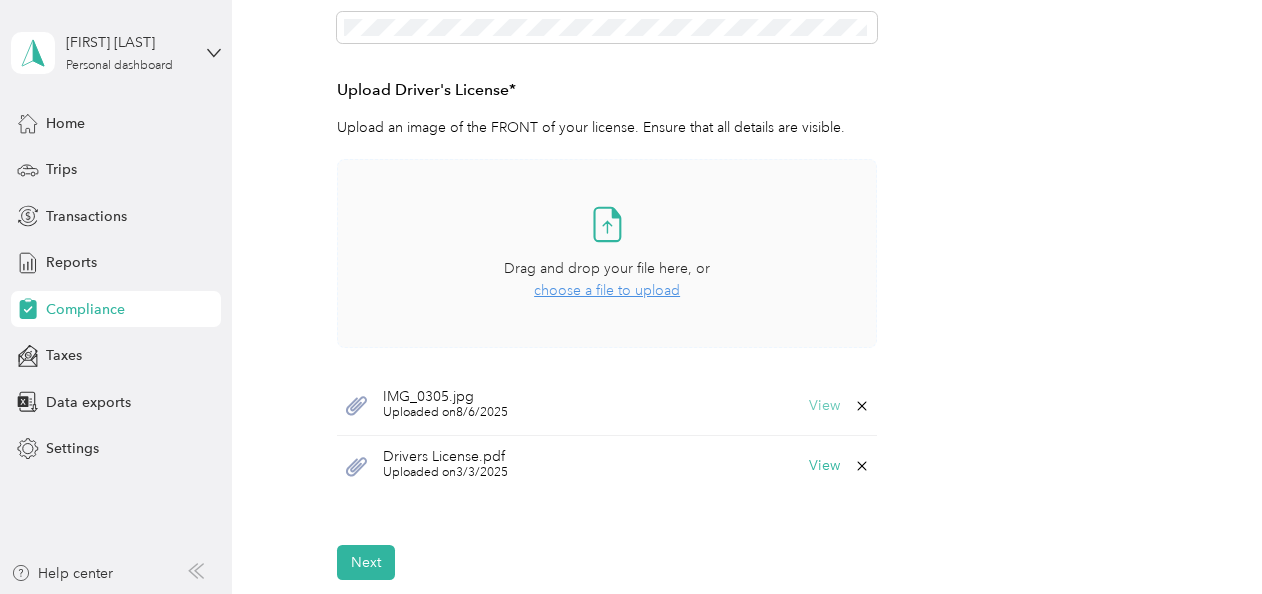 click on "View" at bounding box center [824, 406] 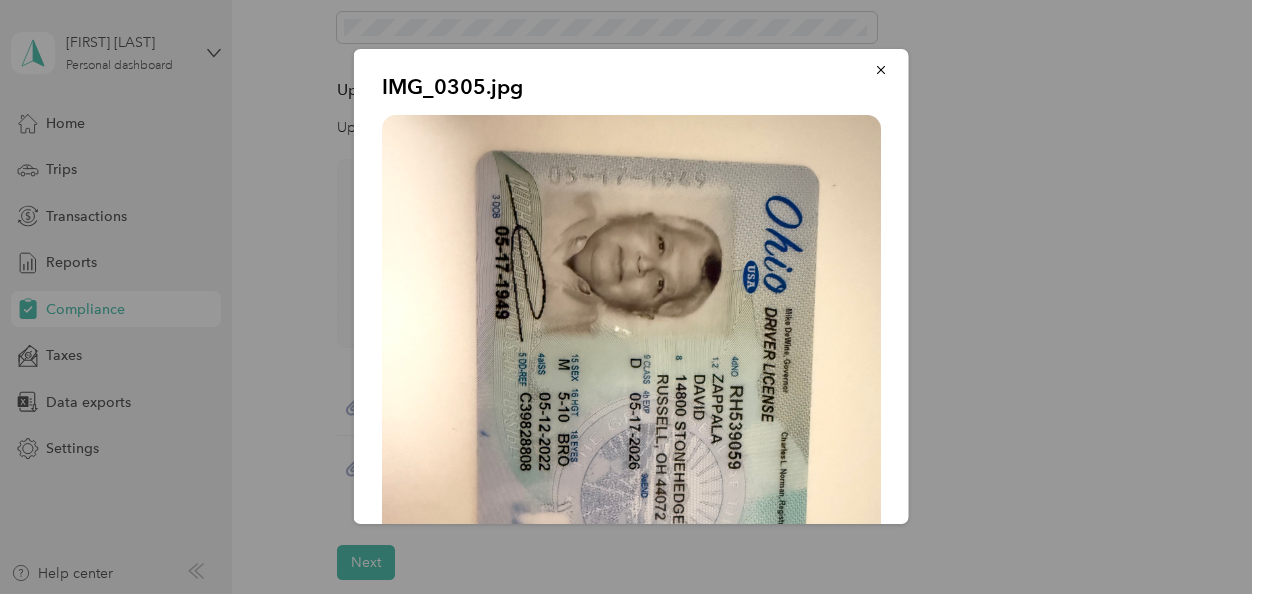 scroll, scrollTop: 0, scrollLeft: 0, axis: both 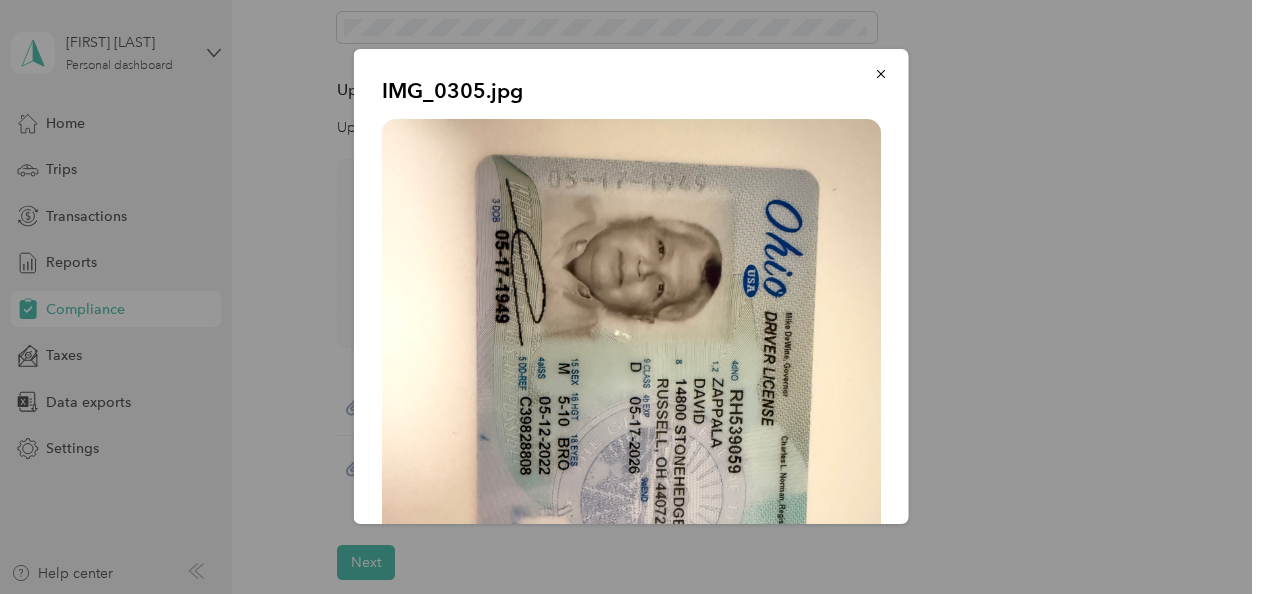 click on "IMG_0305.jpg" at bounding box center (908, 289) 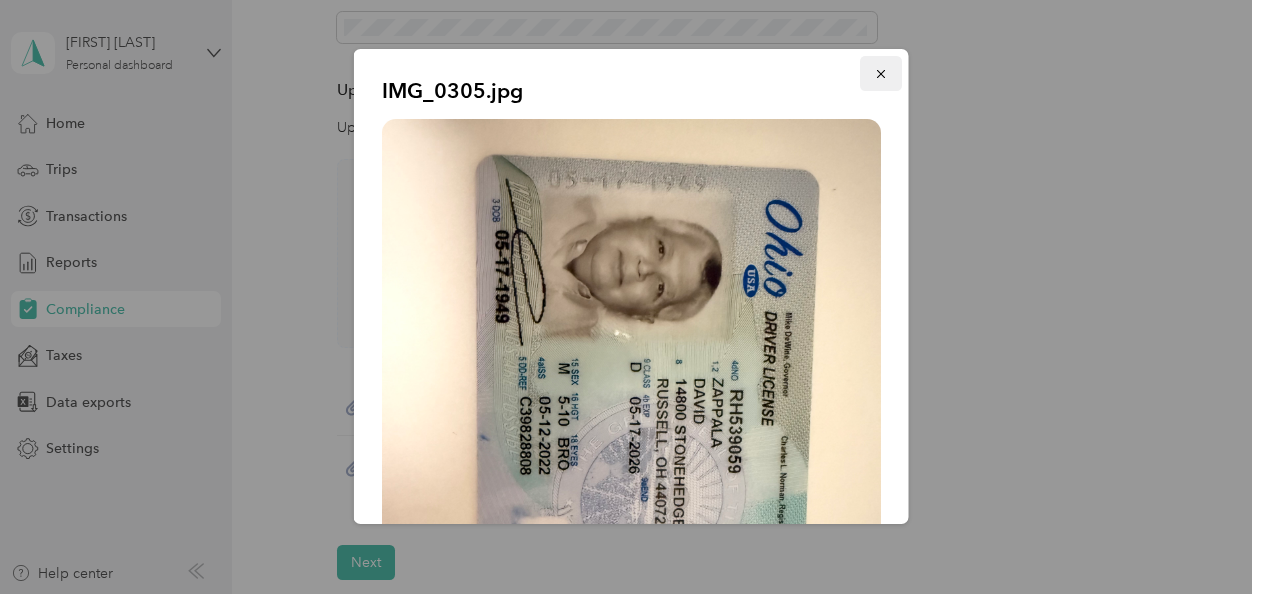 click 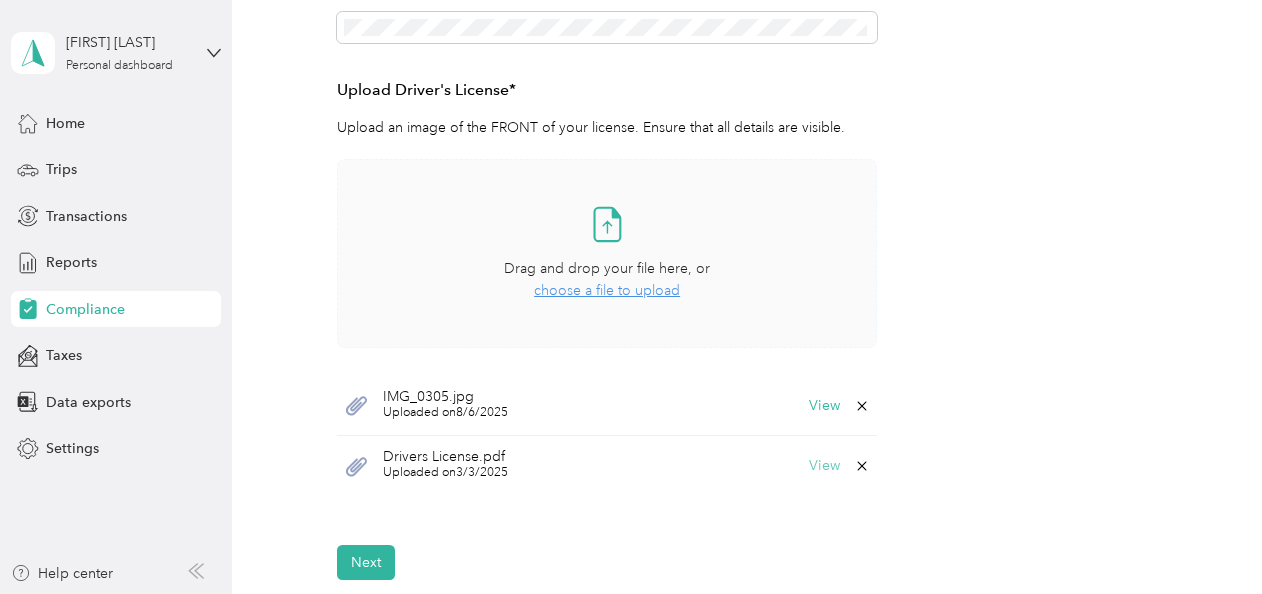 click on "View" at bounding box center [824, 466] 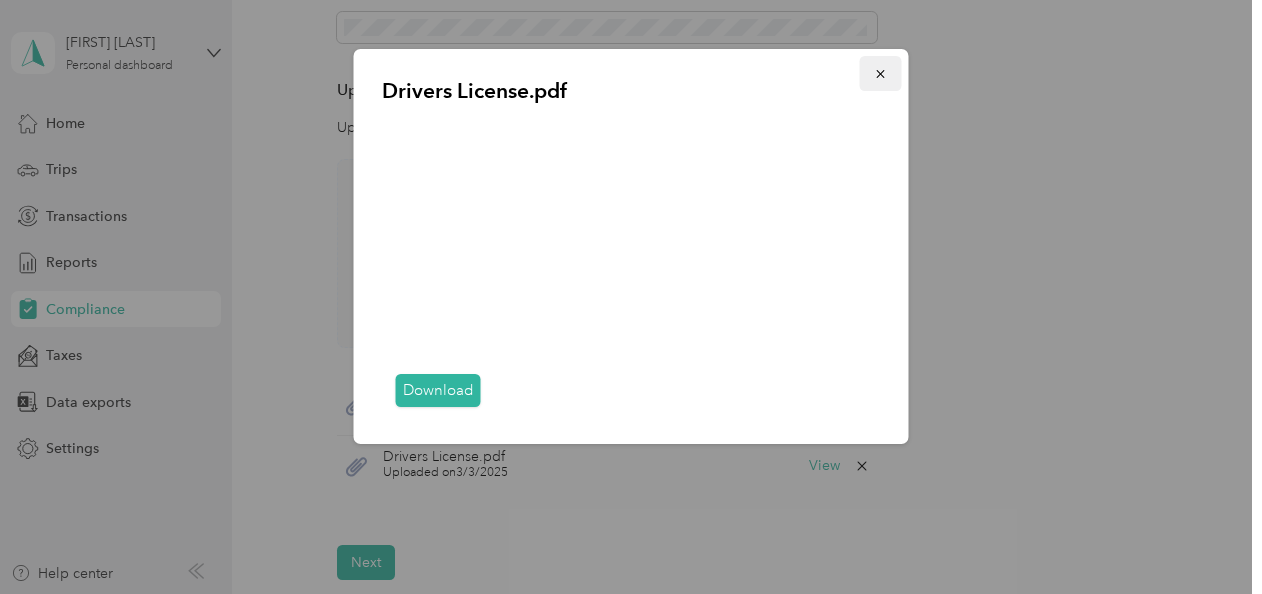 click 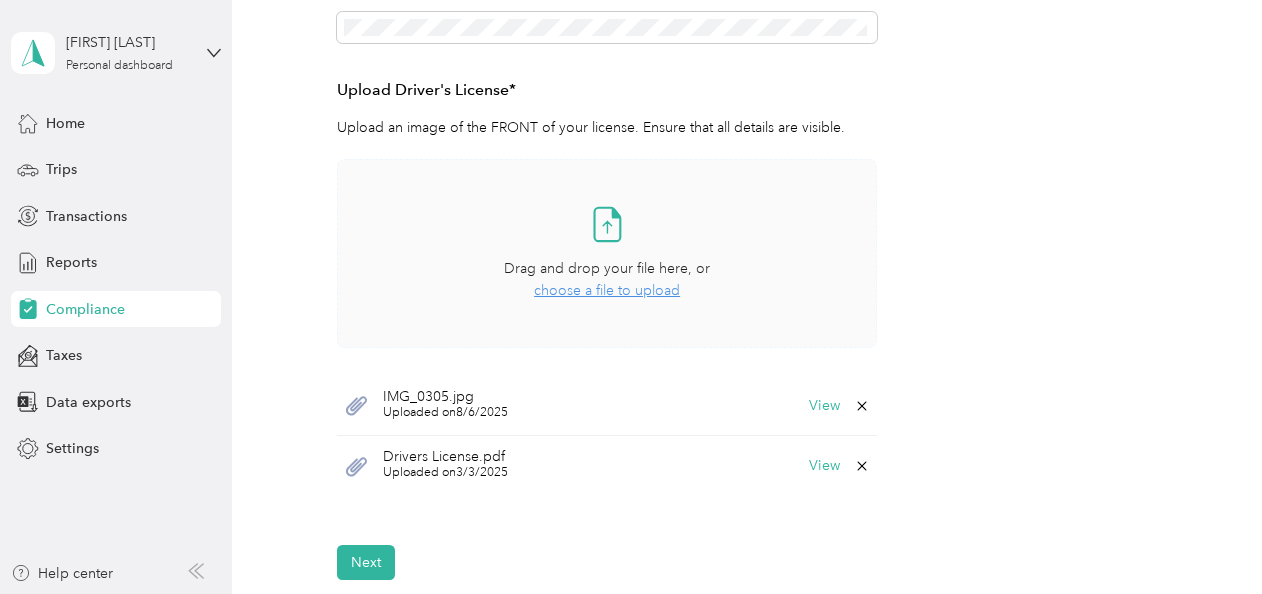 click 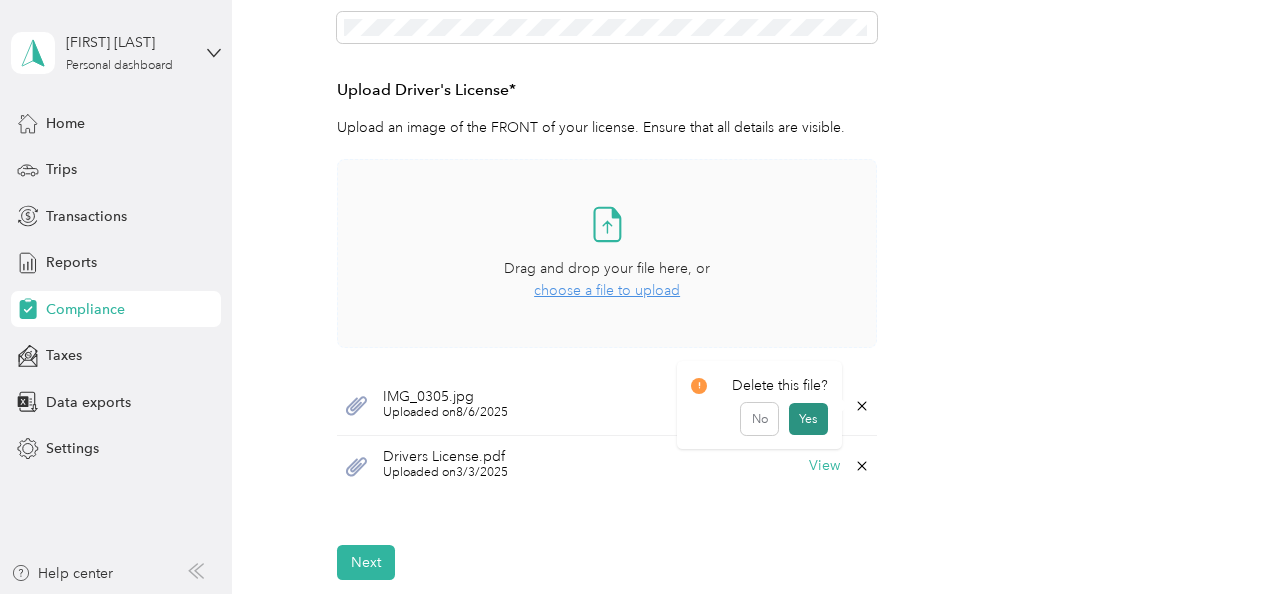 click on "Yes" at bounding box center (808, 419) 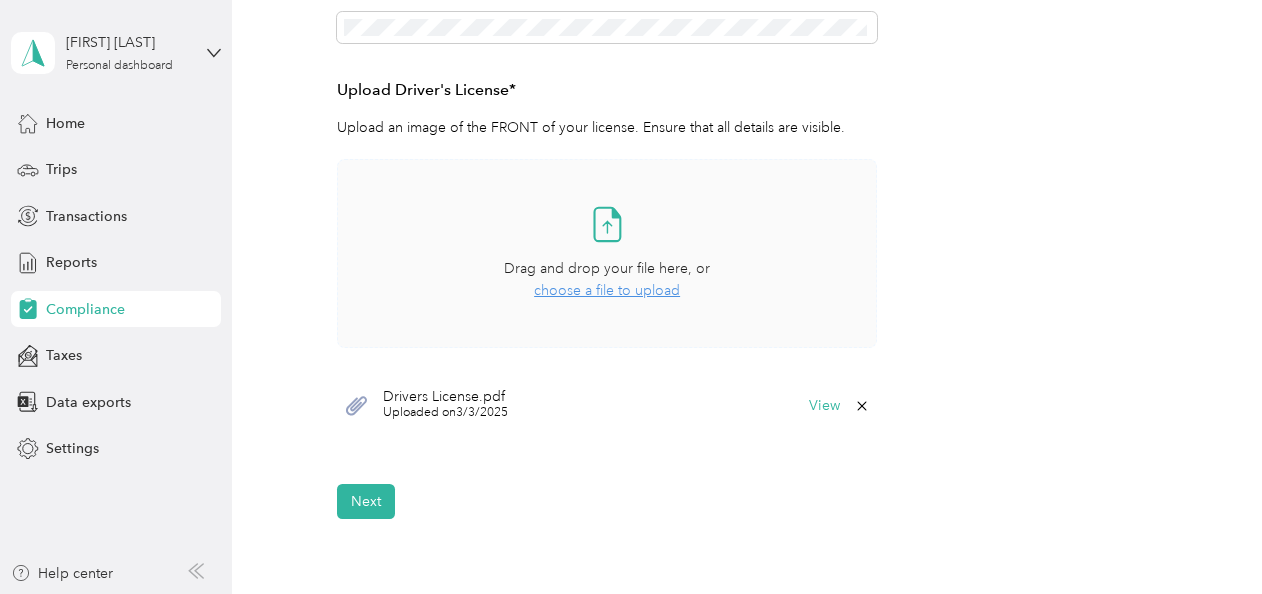 click on "choose a file to upload" at bounding box center [607, 290] 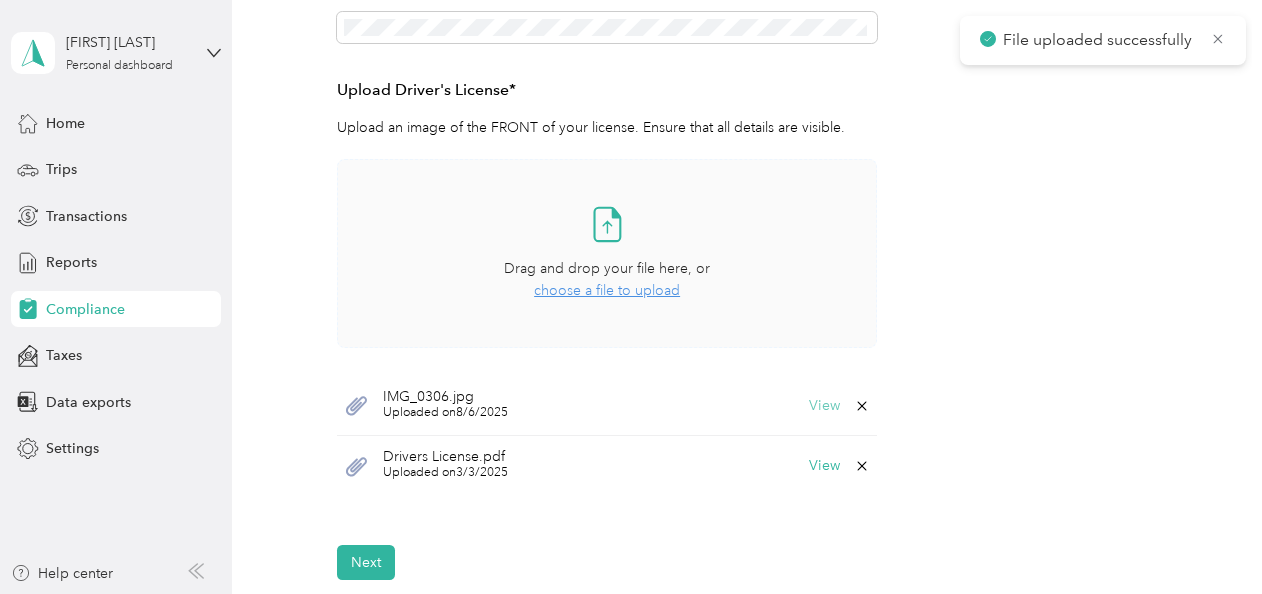 click on "View" at bounding box center (824, 406) 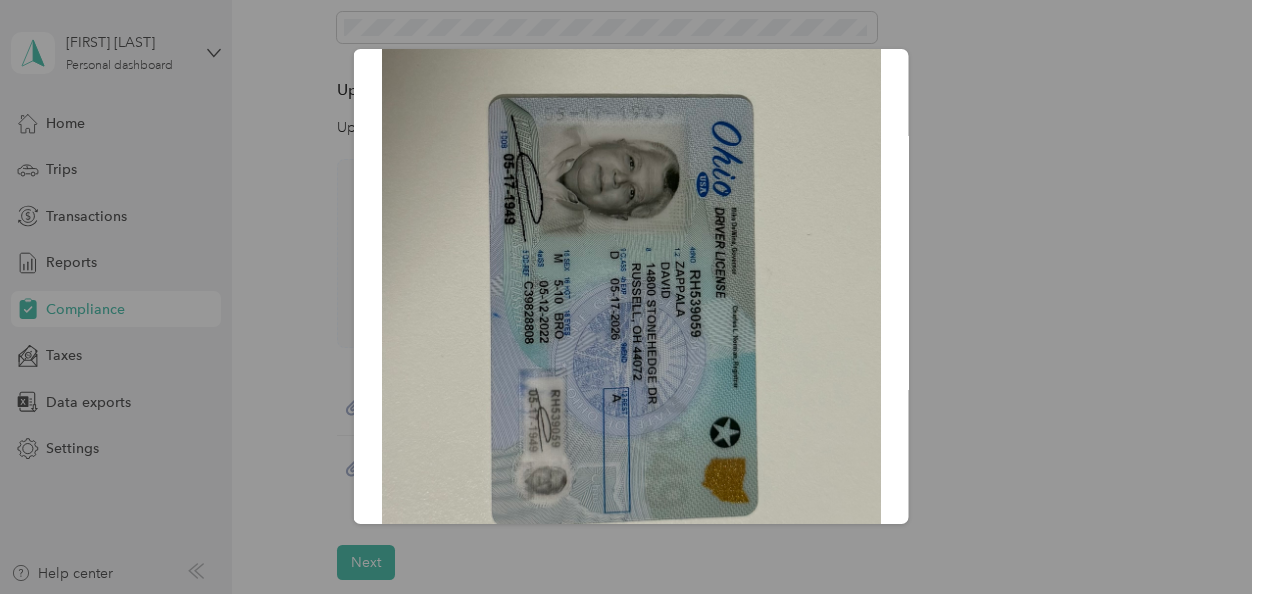 scroll, scrollTop: 200, scrollLeft: 0, axis: vertical 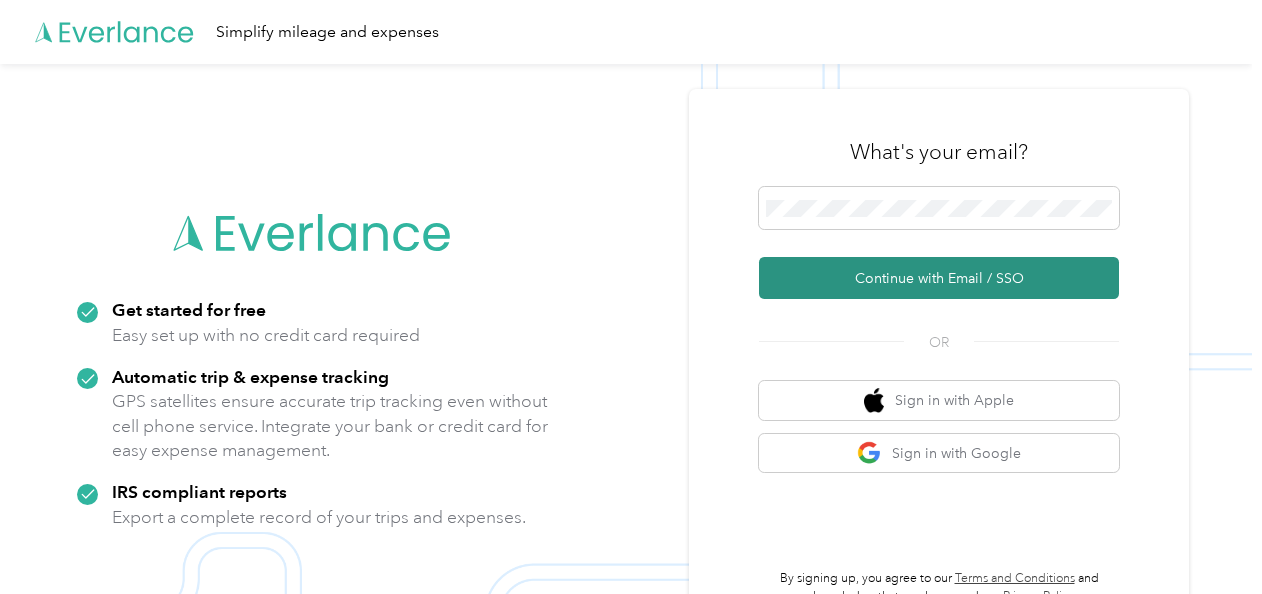 click on "Continue with Email / SSO" at bounding box center (939, 278) 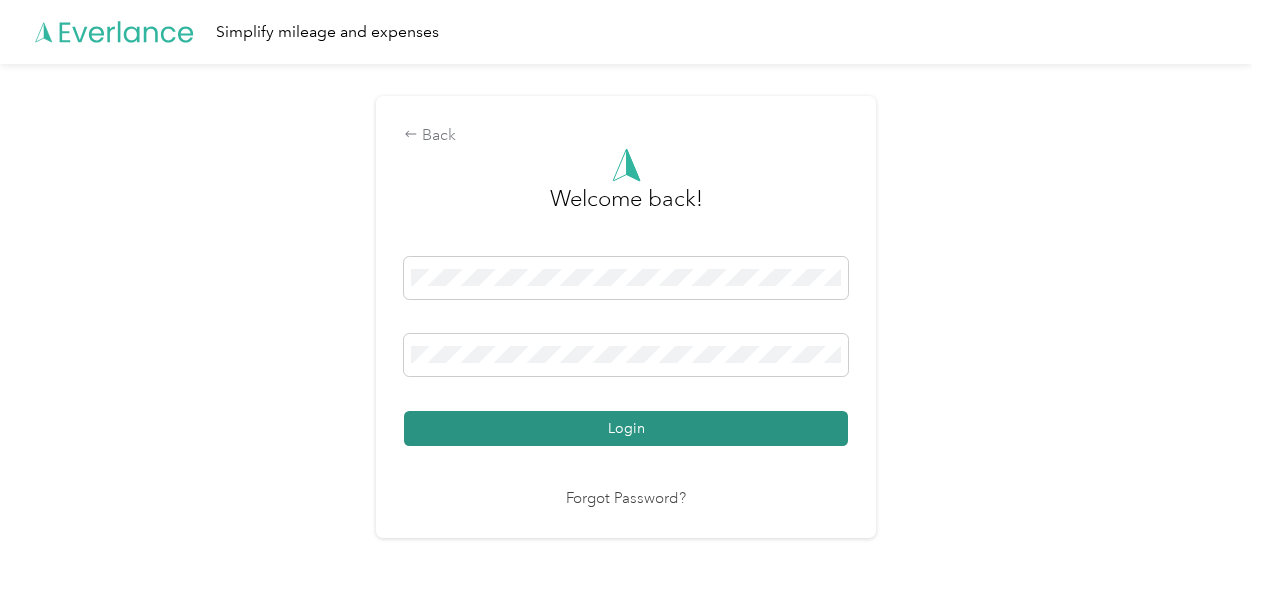 click on "Login" at bounding box center [626, 428] 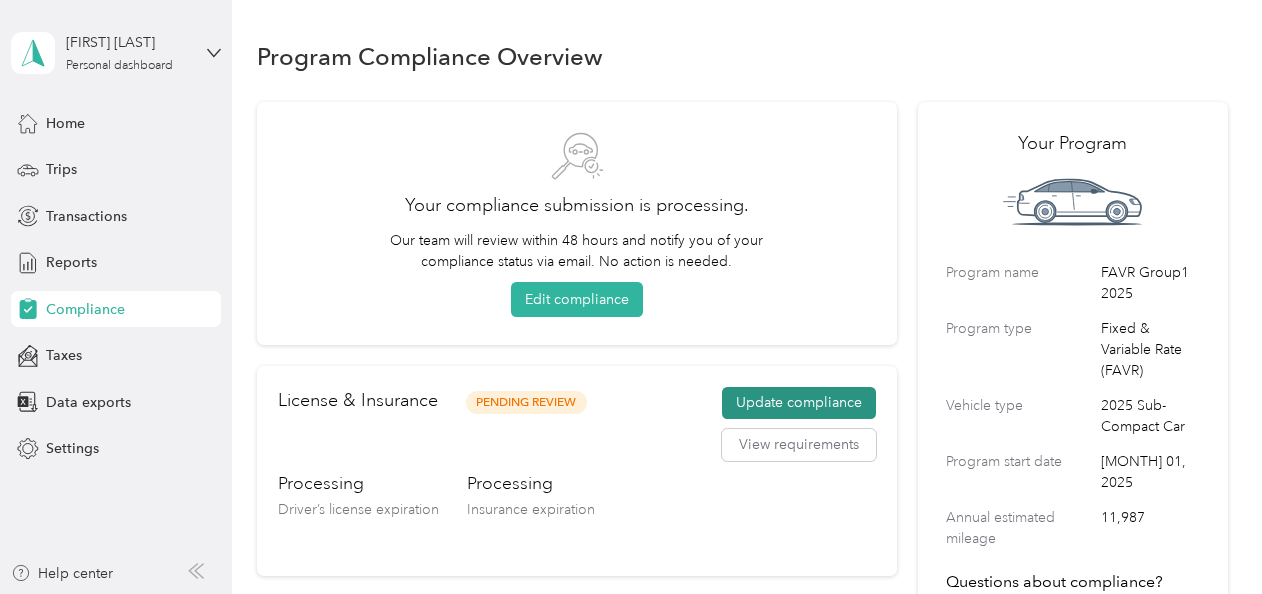 click on "Update compliance" at bounding box center [799, 403] 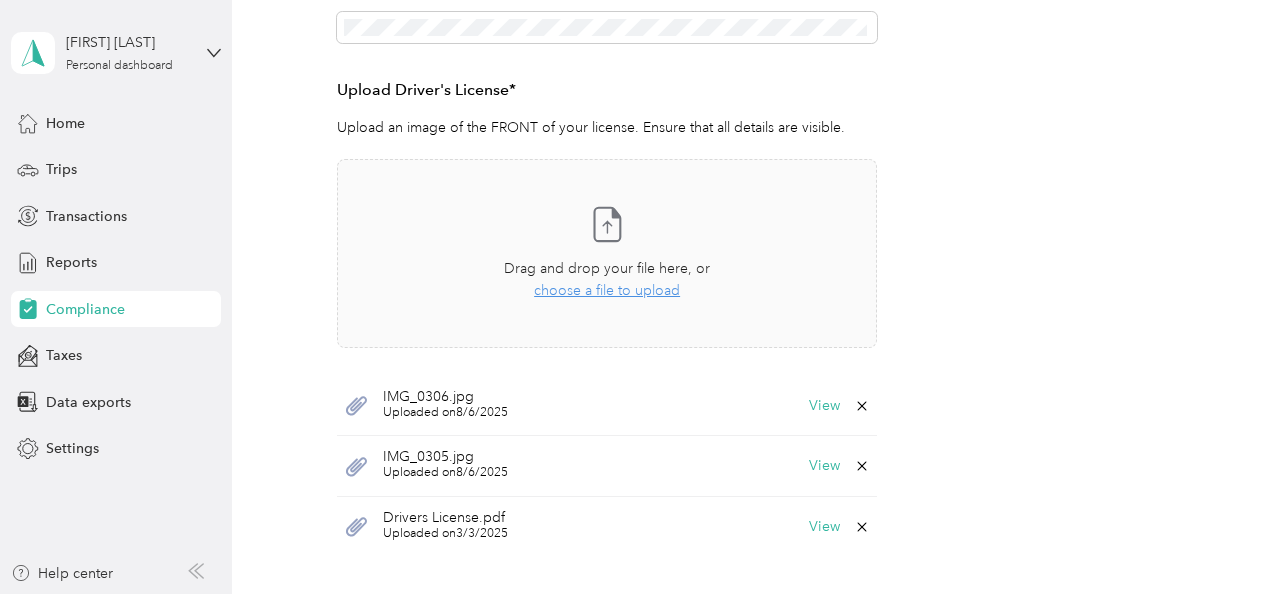 scroll, scrollTop: 600, scrollLeft: 0, axis: vertical 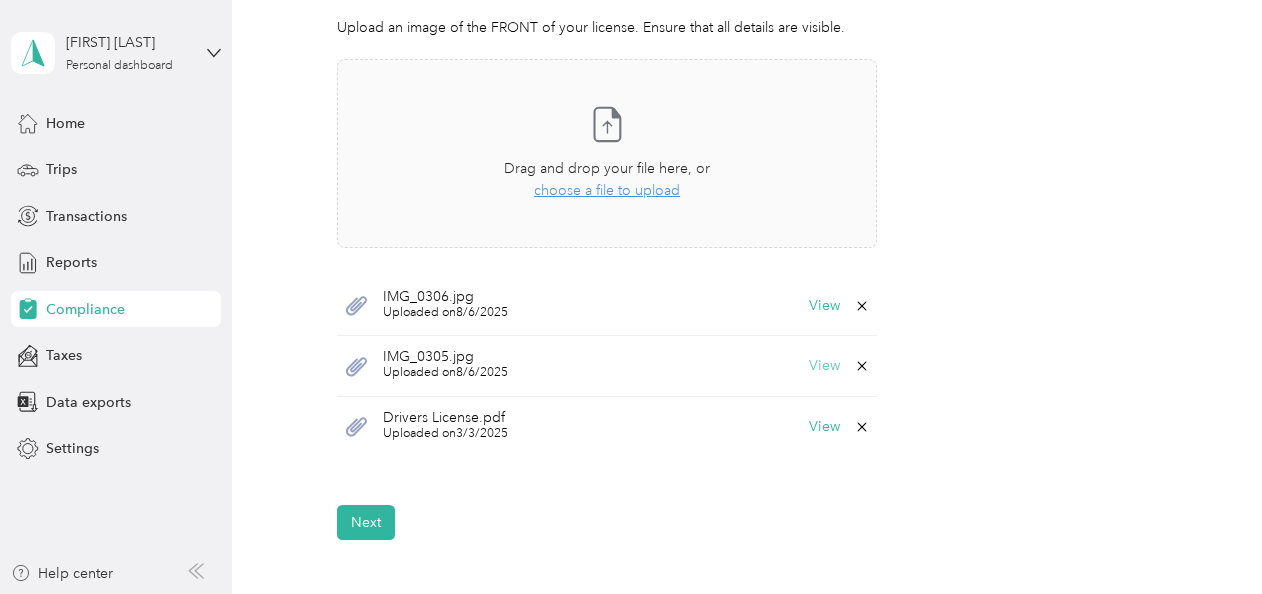 click on "View" at bounding box center (824, 366) 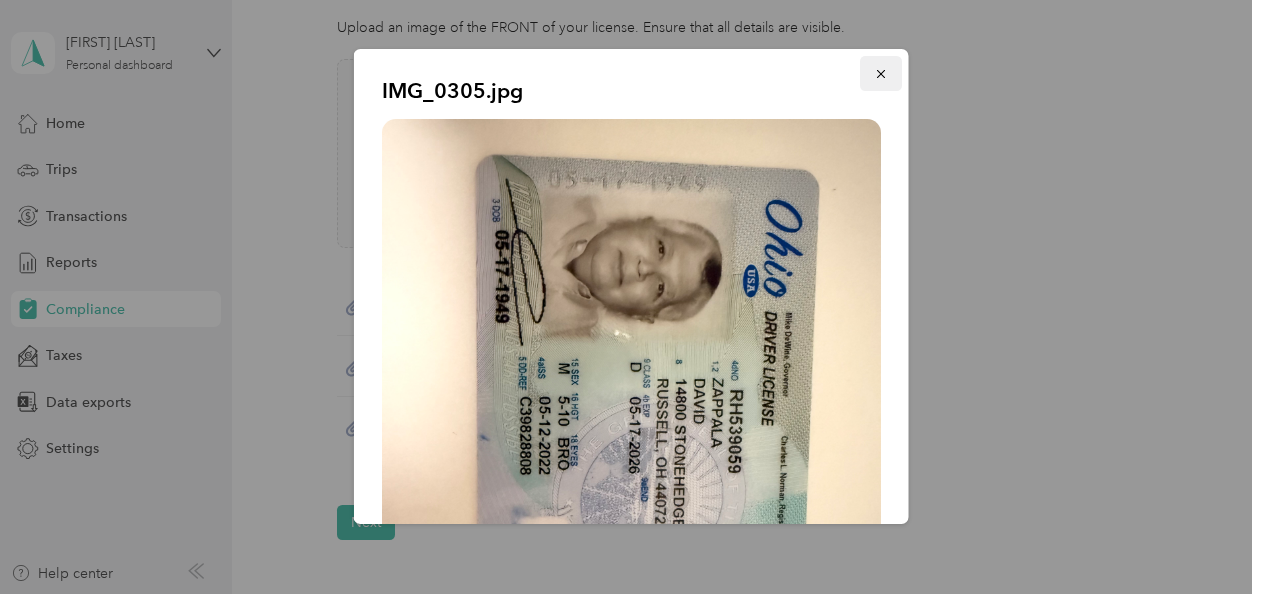 click at bounding box center [881, 73] 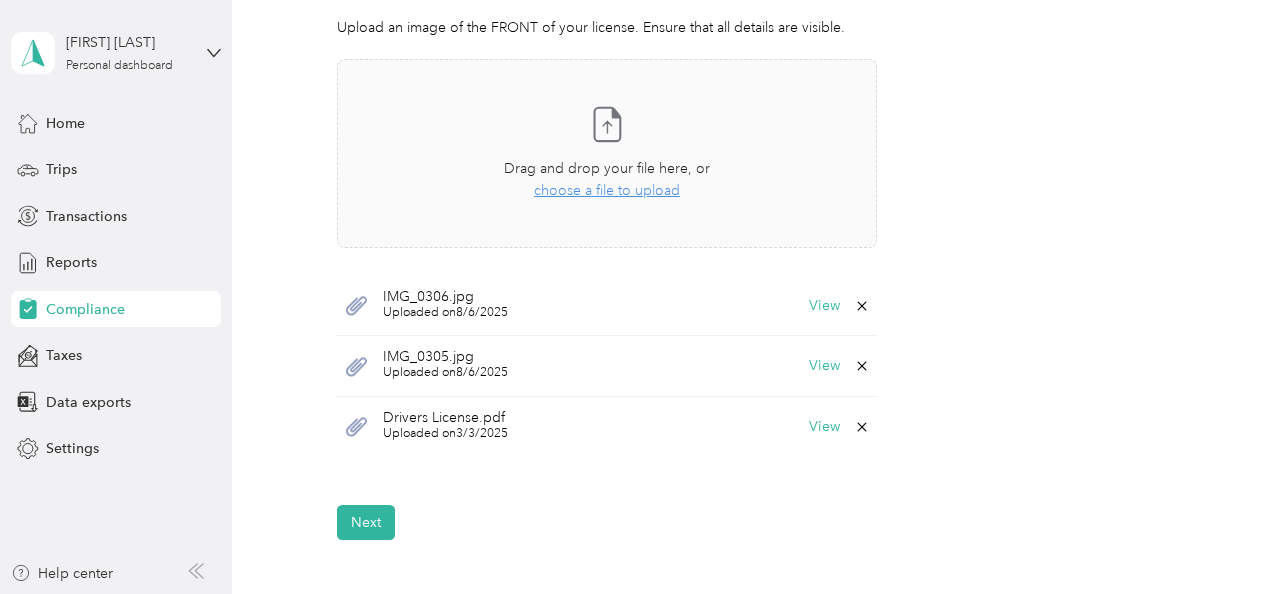 click 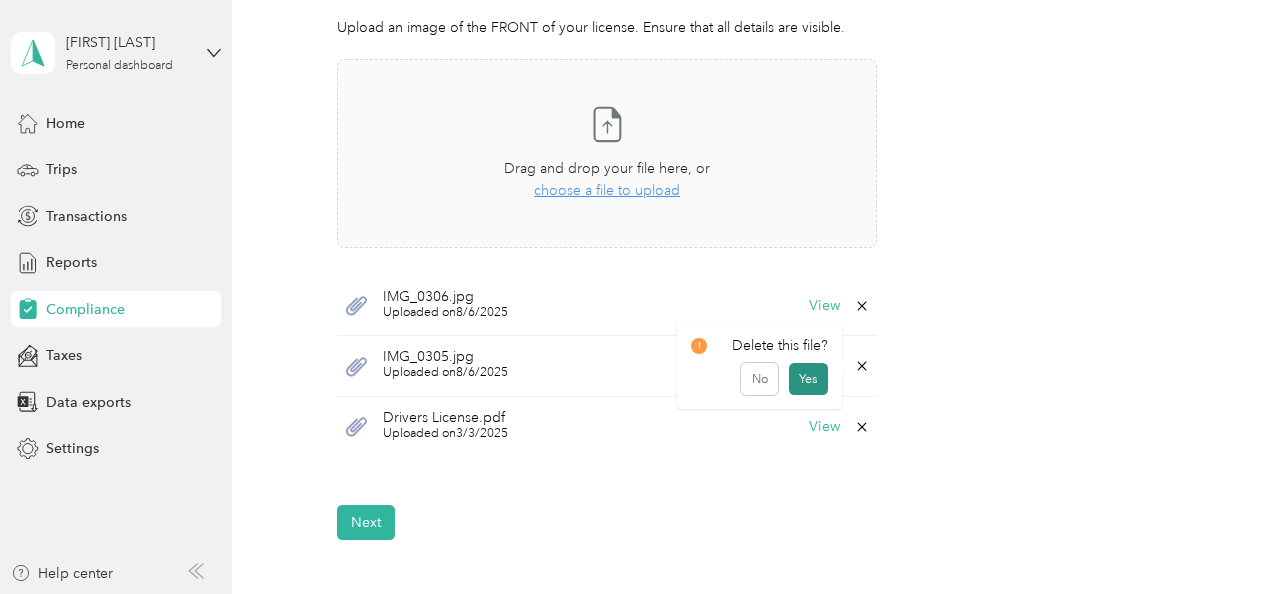 click on "Yes" at bounding box center [808, 379] 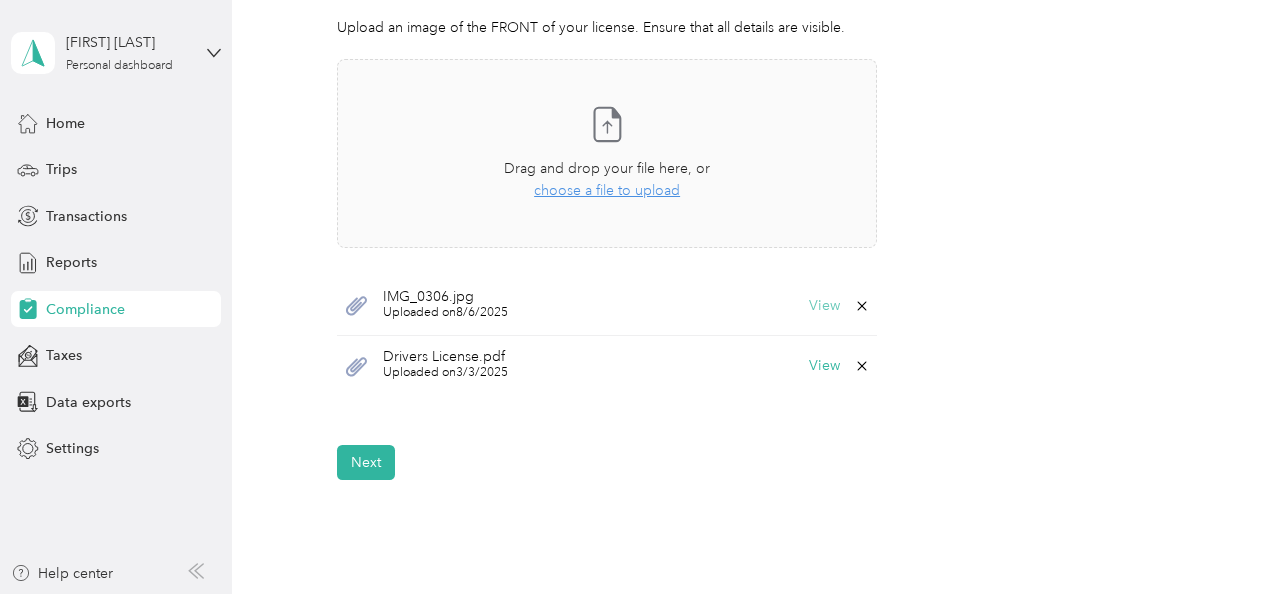 click on "View" at bounding box center (824, 306) 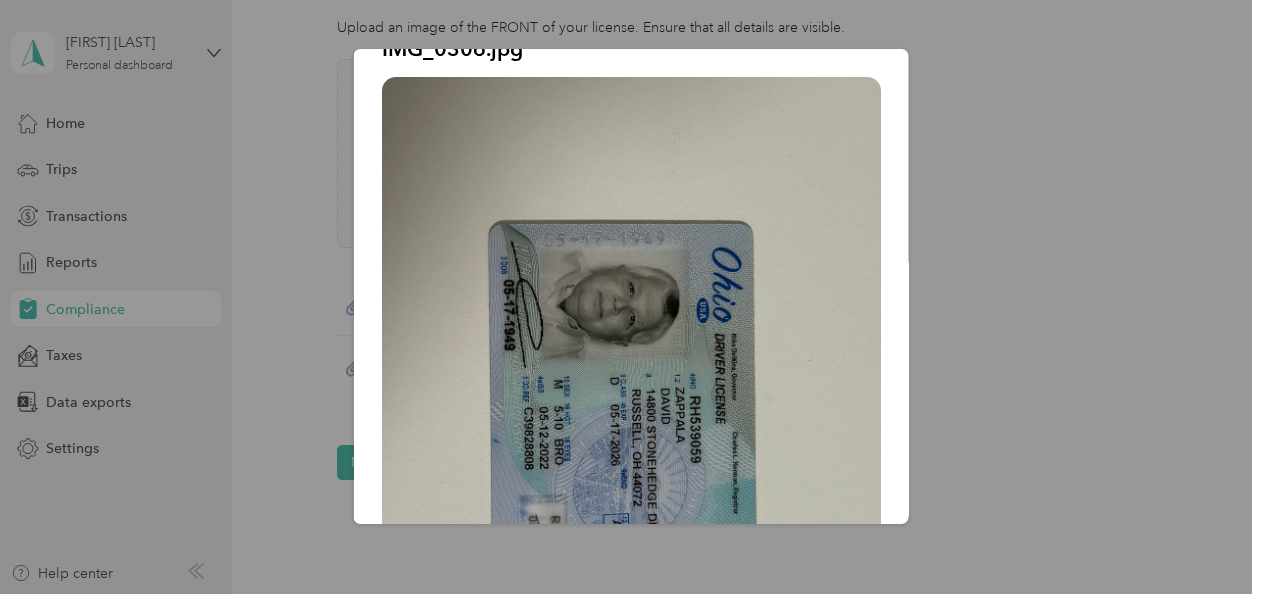 scroll, scrollTop: 36, scrollLeft: 0, axis: vertical 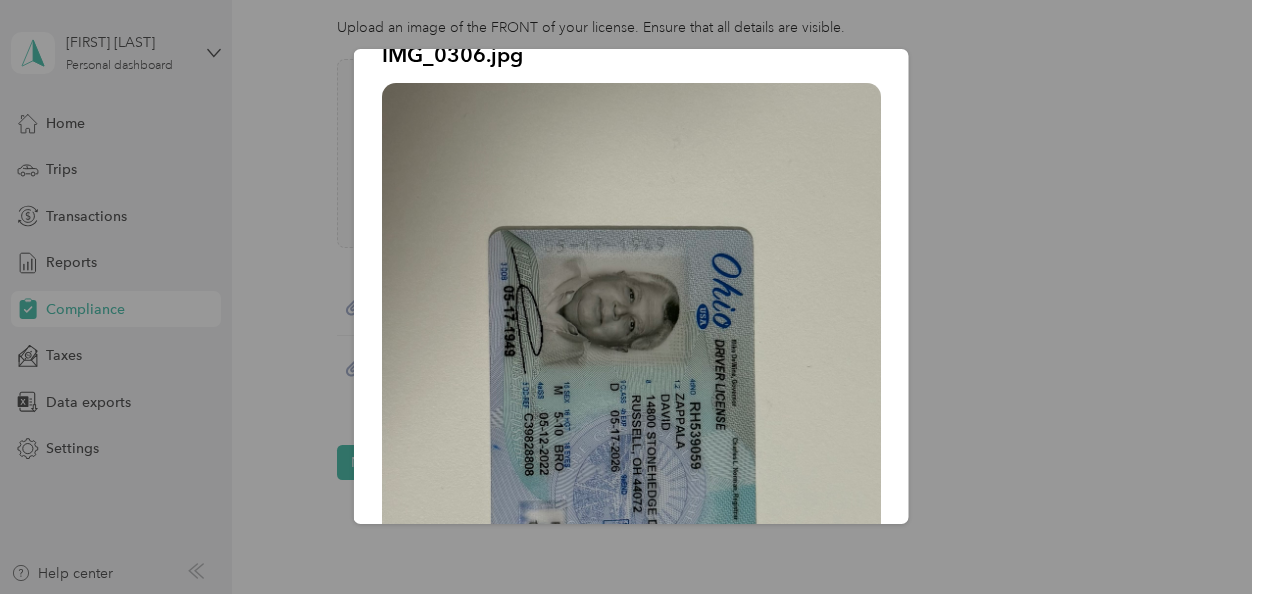 click on "IMG_0306.jpg" at bounding box center [908, 289] 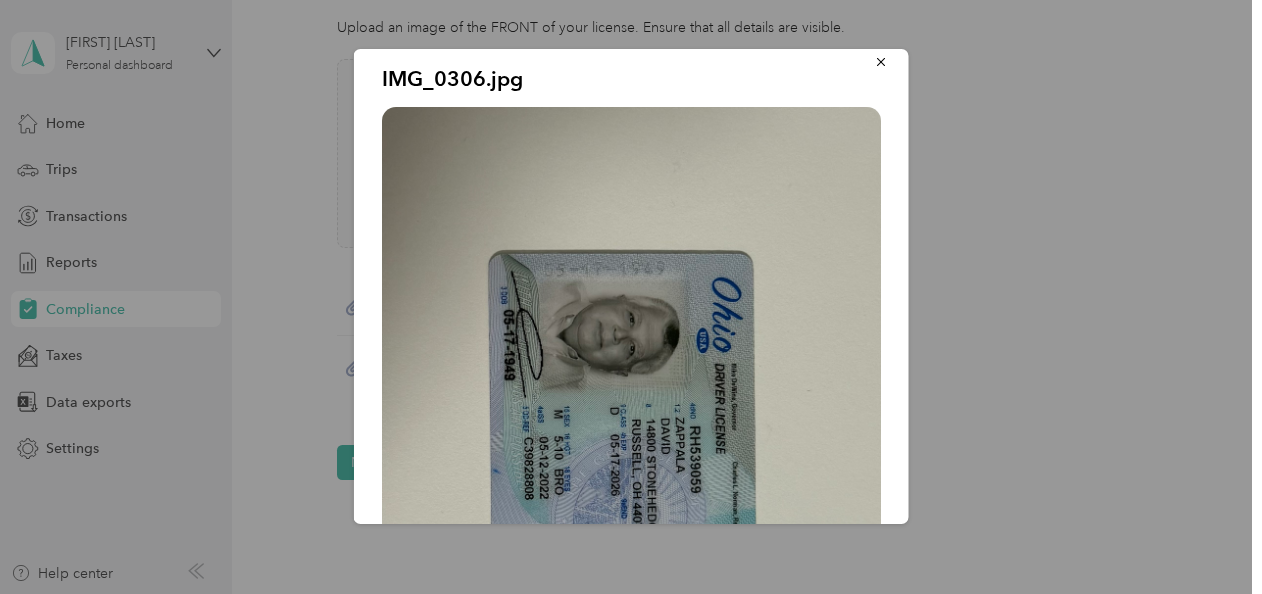 scroll, scrollTop: 0, scrollLeft: 0, axis: both 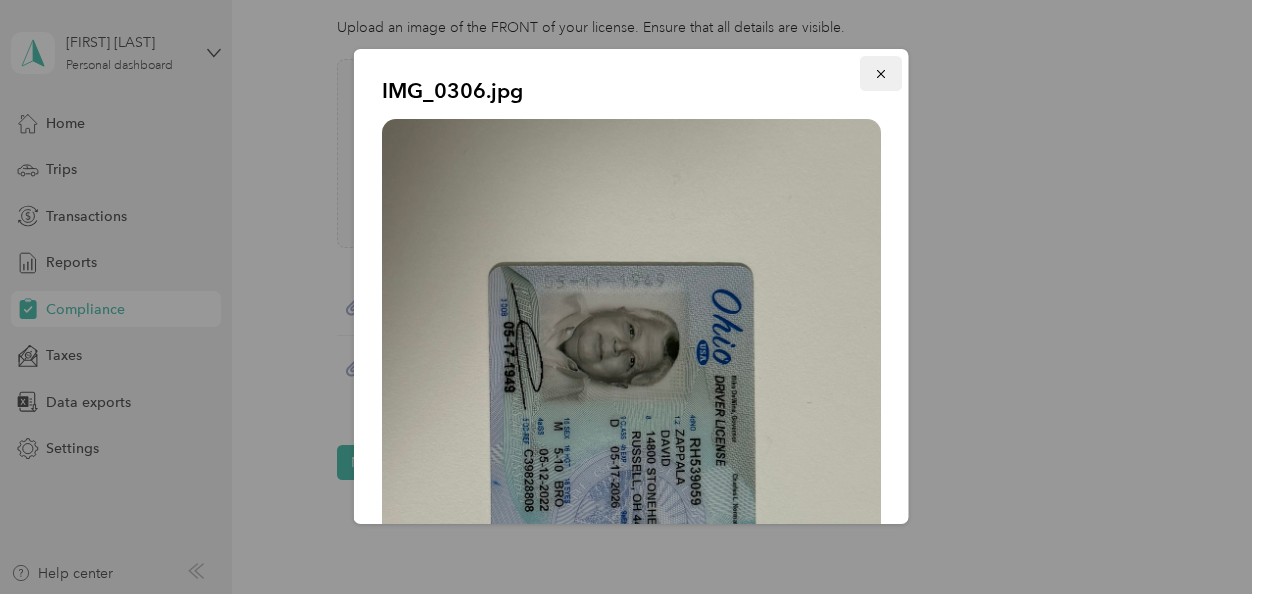 click 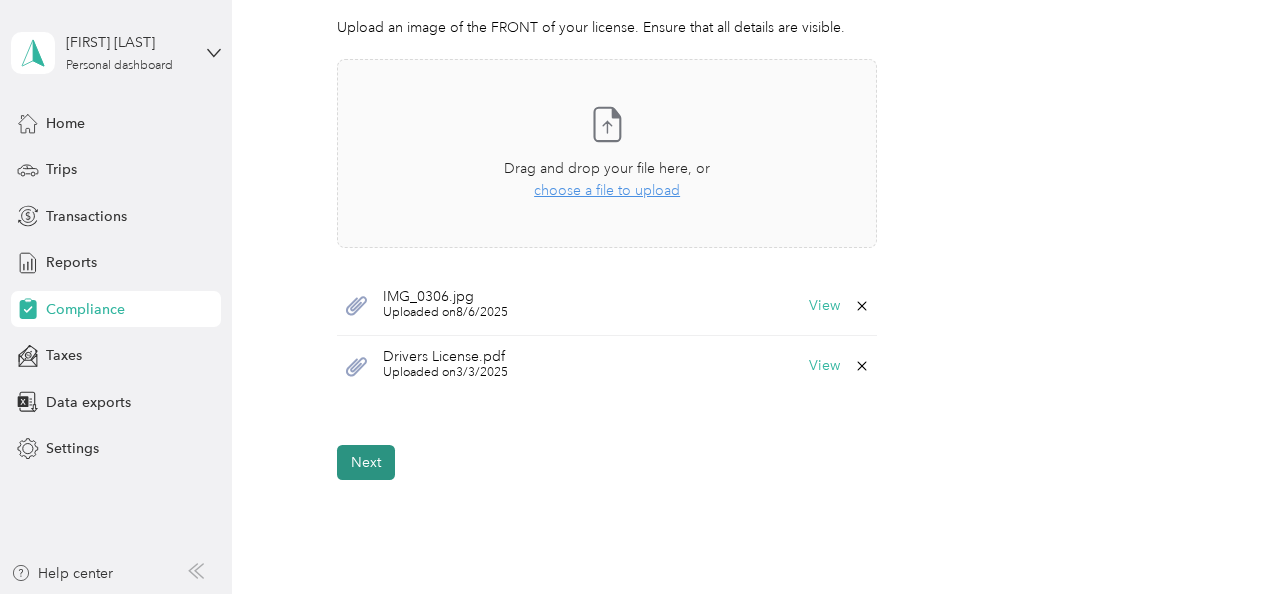 click on "Next" at bounding box center (366, 462) 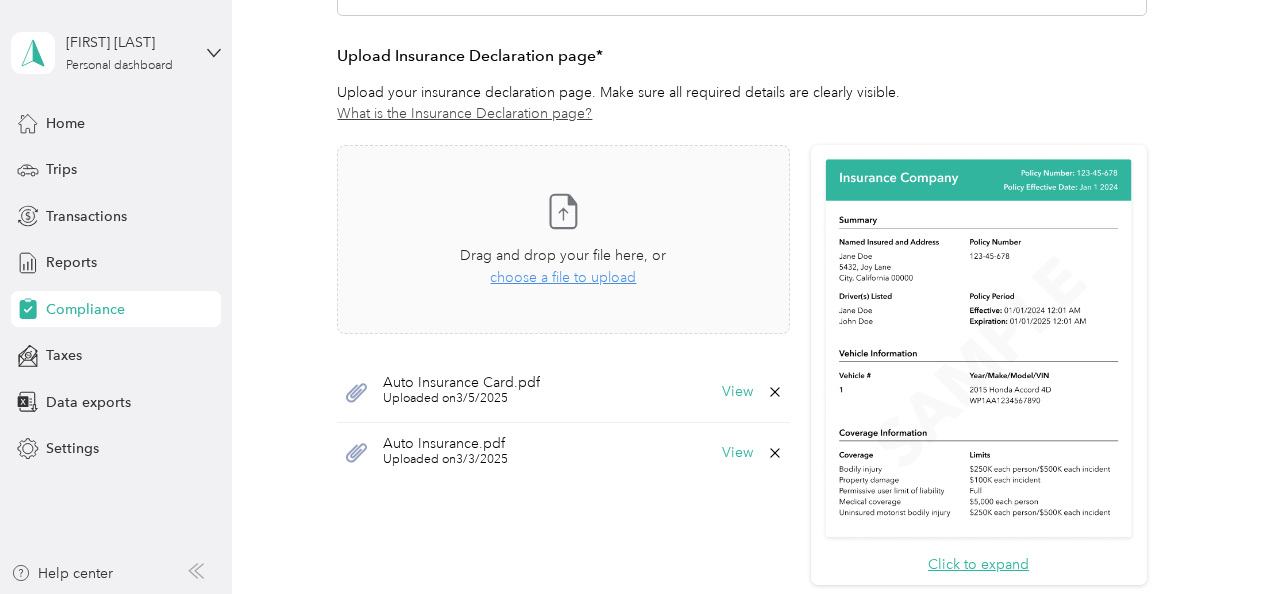 scroll, scrollTop: 524, scrollLeft: 0, axis: vertical 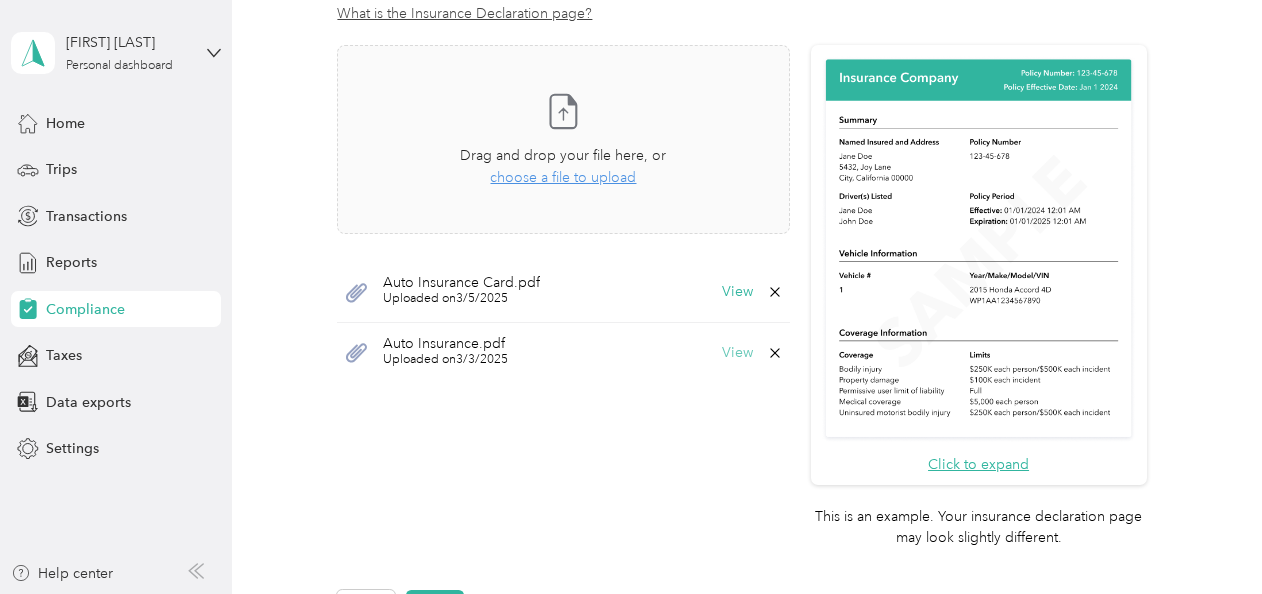 click on "View" at bounding box center [737, 353] 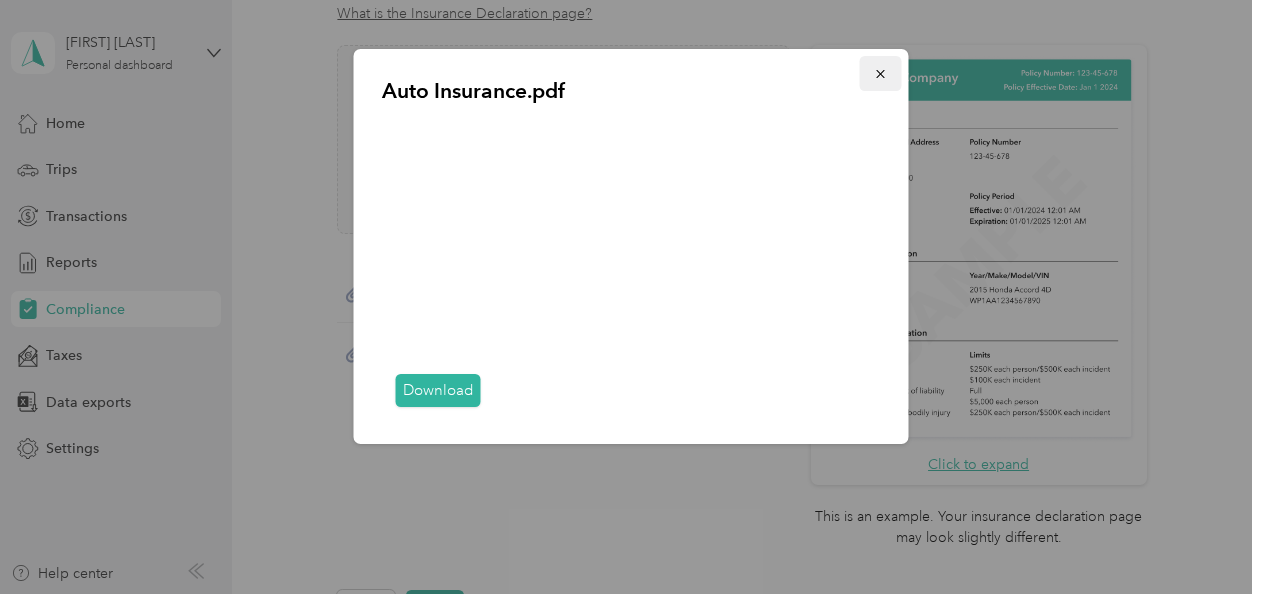 click 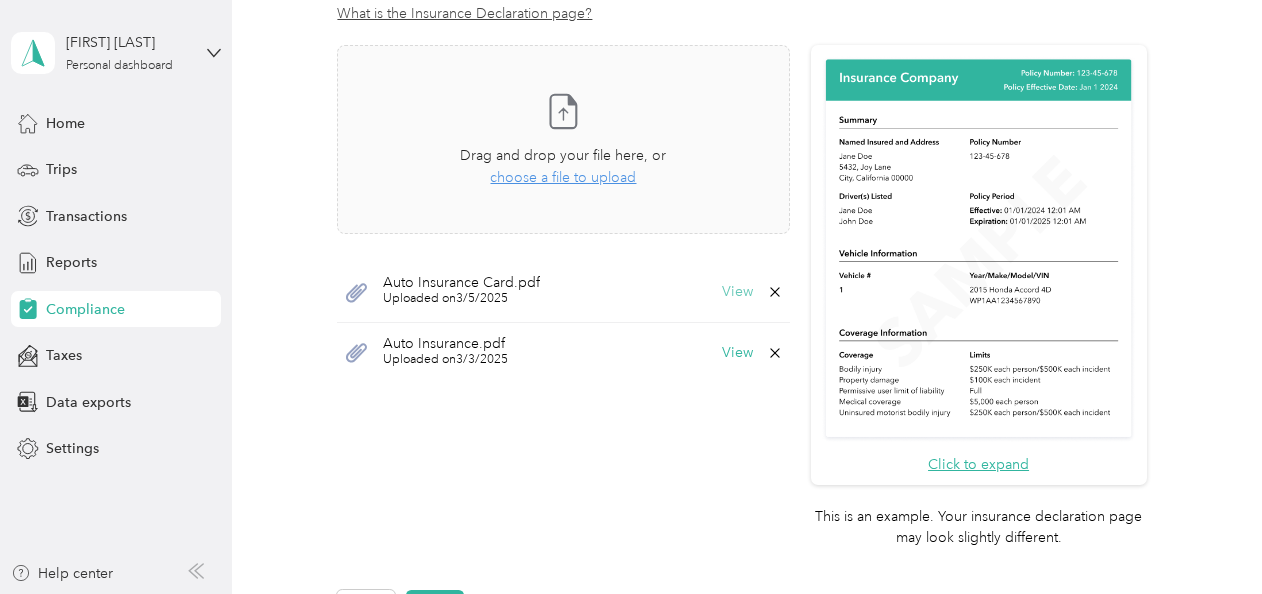 click on "View" at bounding box center (737, 292) 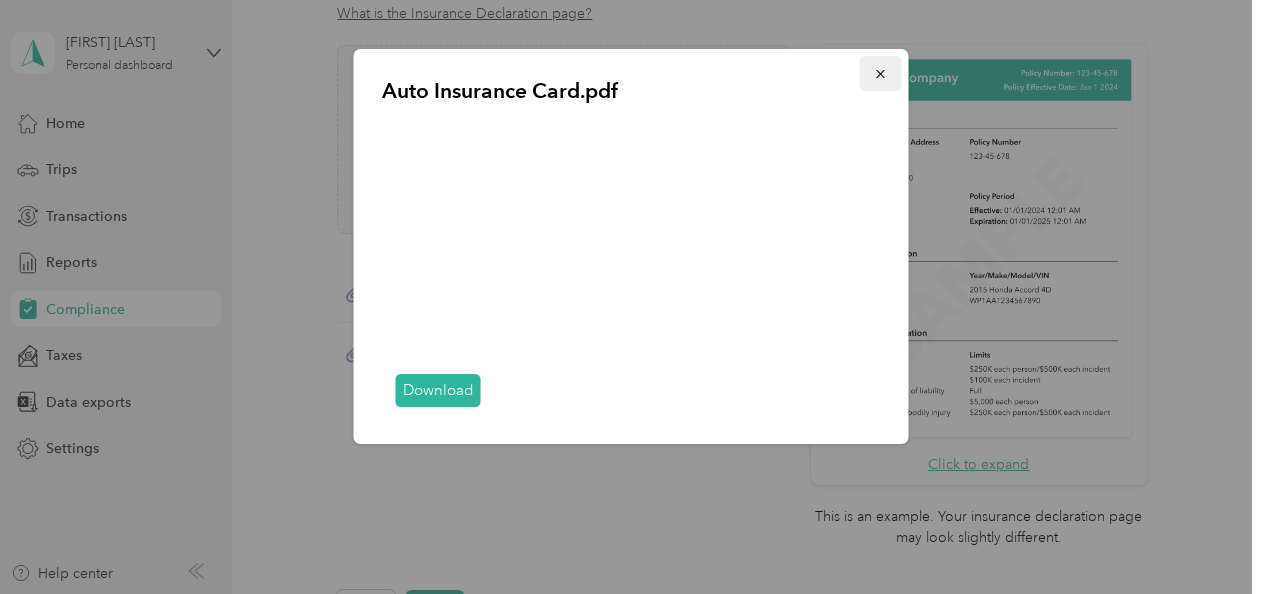 click 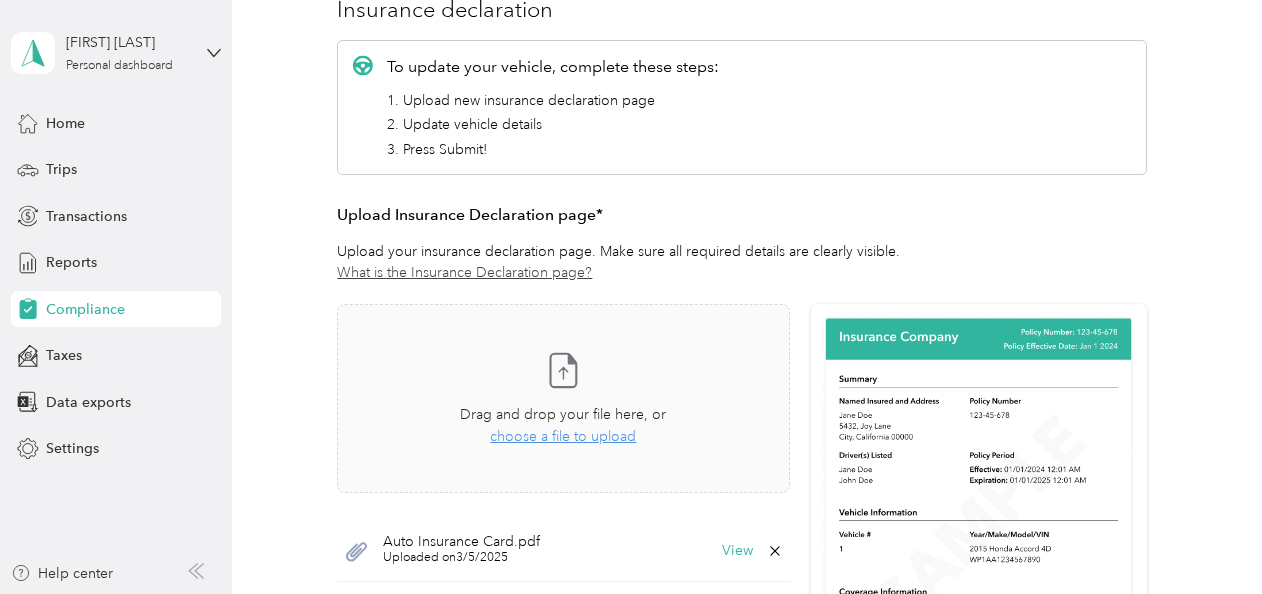 scroll, scrollTop: 224, scrollLeft: 0, axis: vertical 